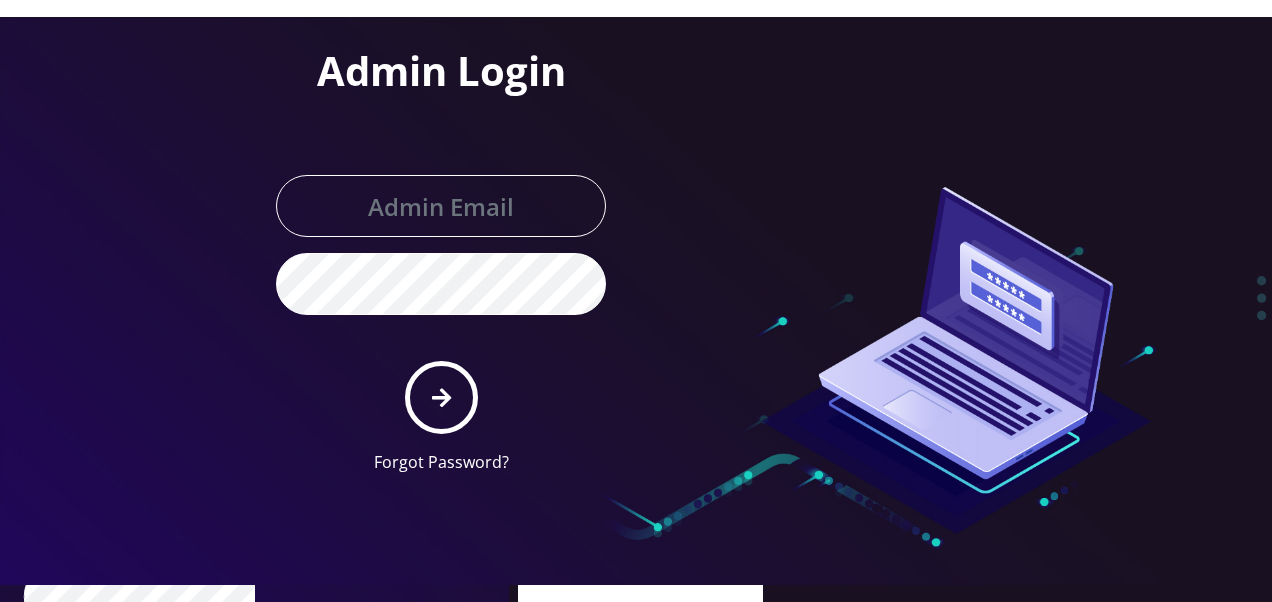 scroll, scrollTop: 0, scrollLeft: 0, axis: both 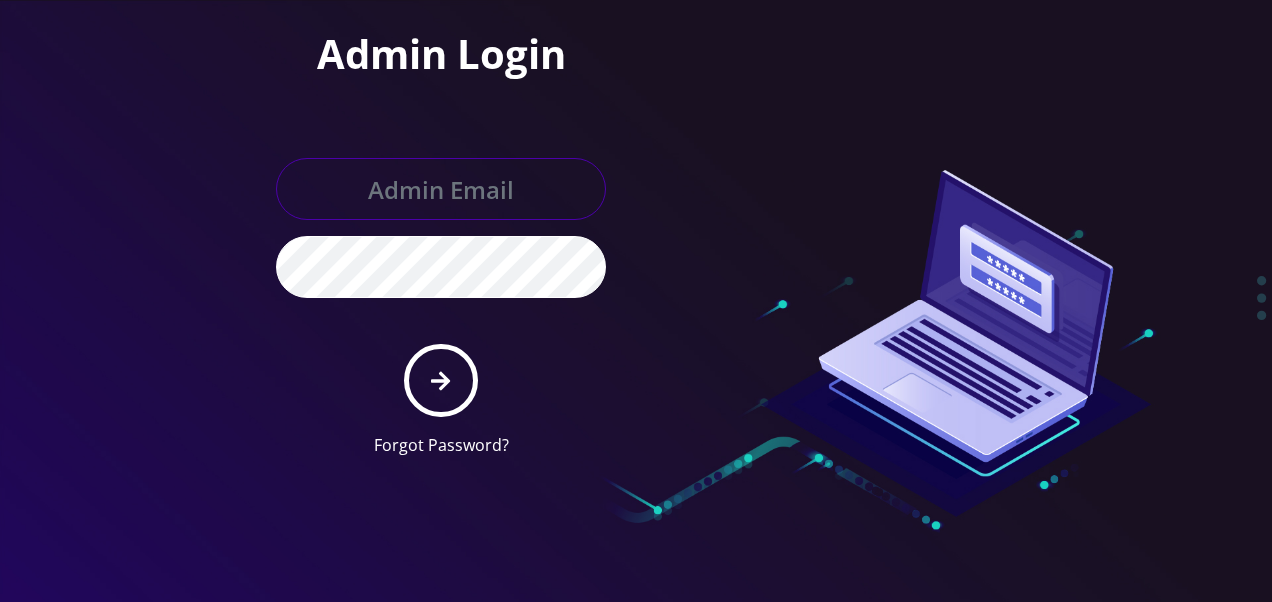 type on "[EMAIL_ADDRESS][DOMAIN_NAME]" 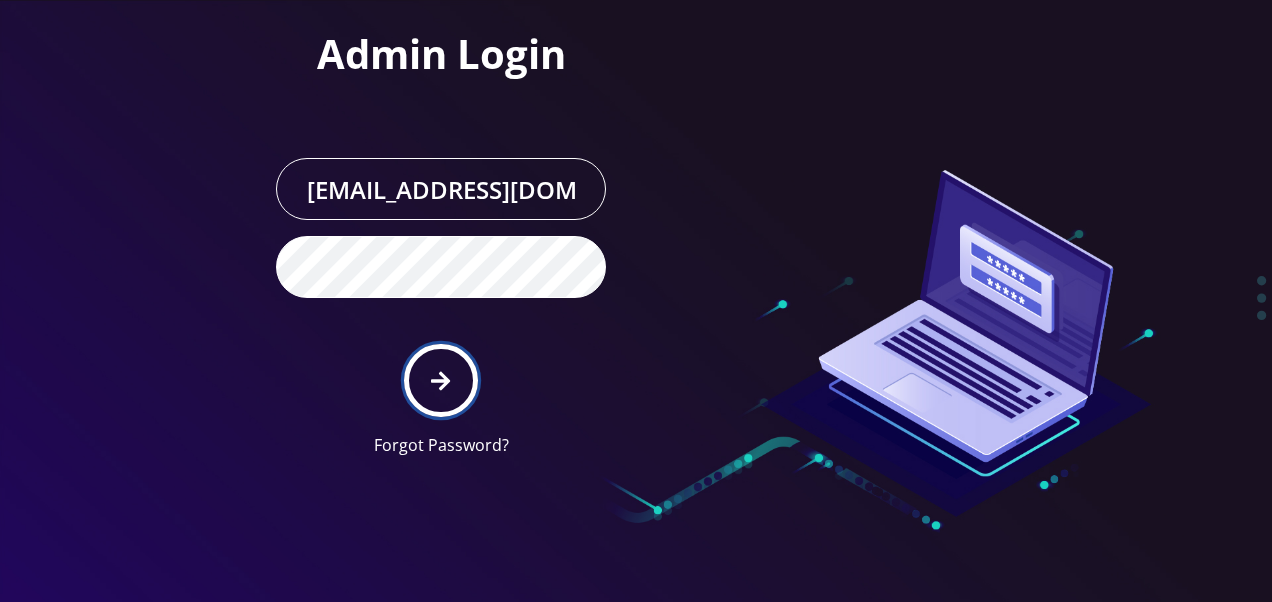 click at bounding box center (440, 380) 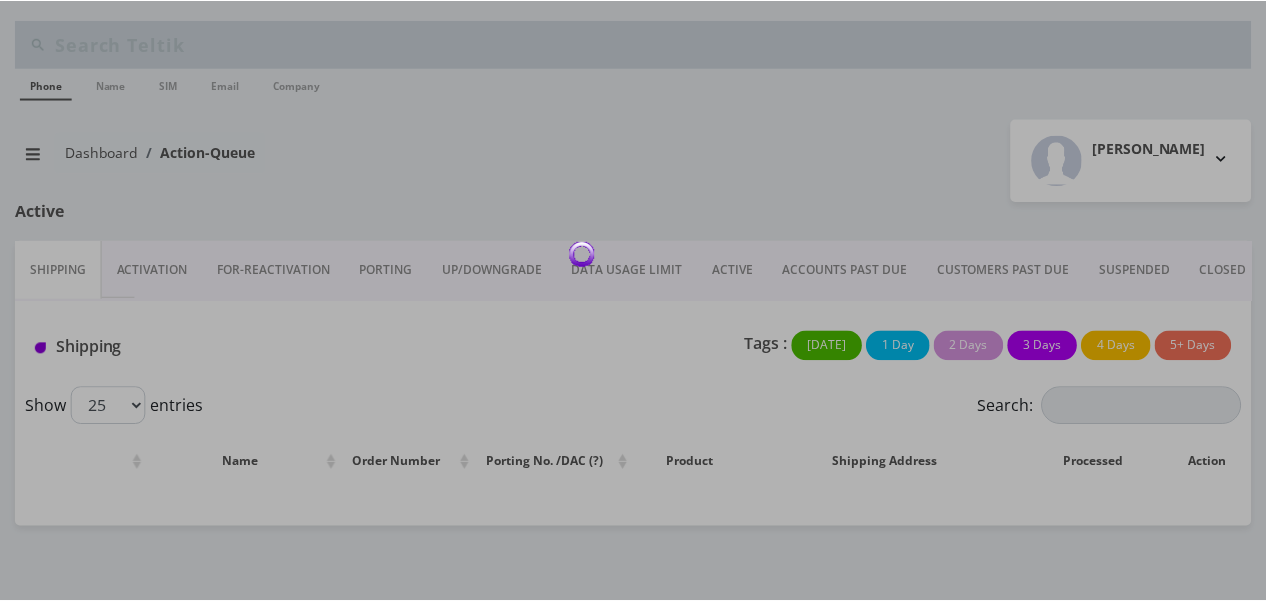scroll, scrollTop: 0, scrollLeft: 0, axis: both 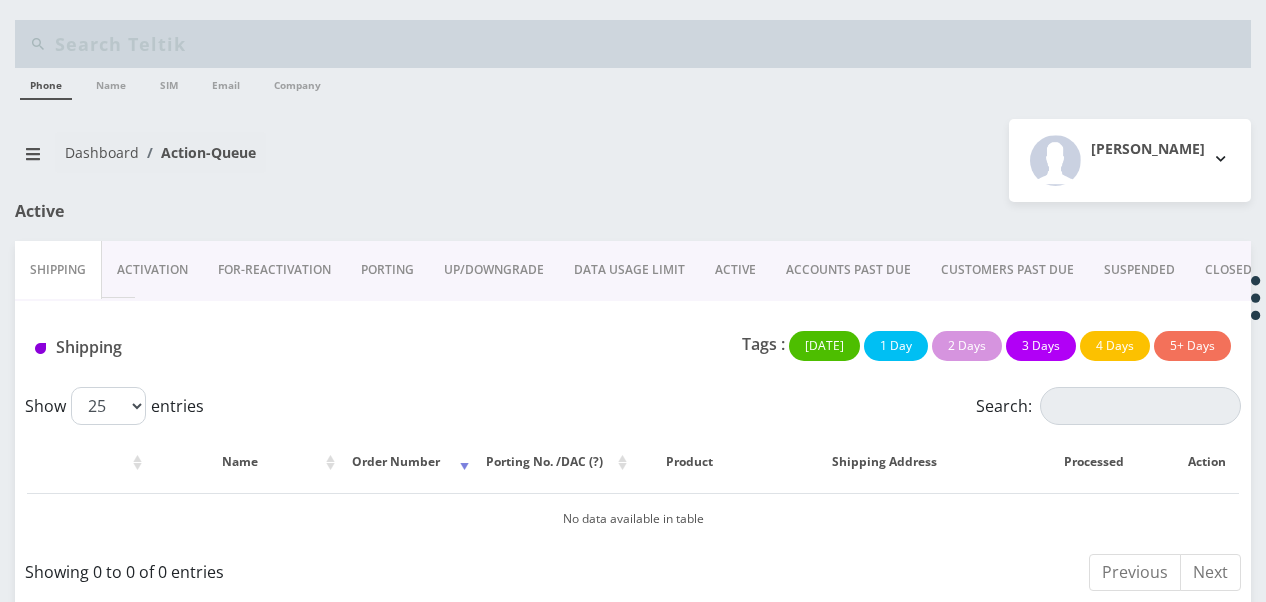 click on "Dashboard
Action-Queue" at bounding box center [316, 160] 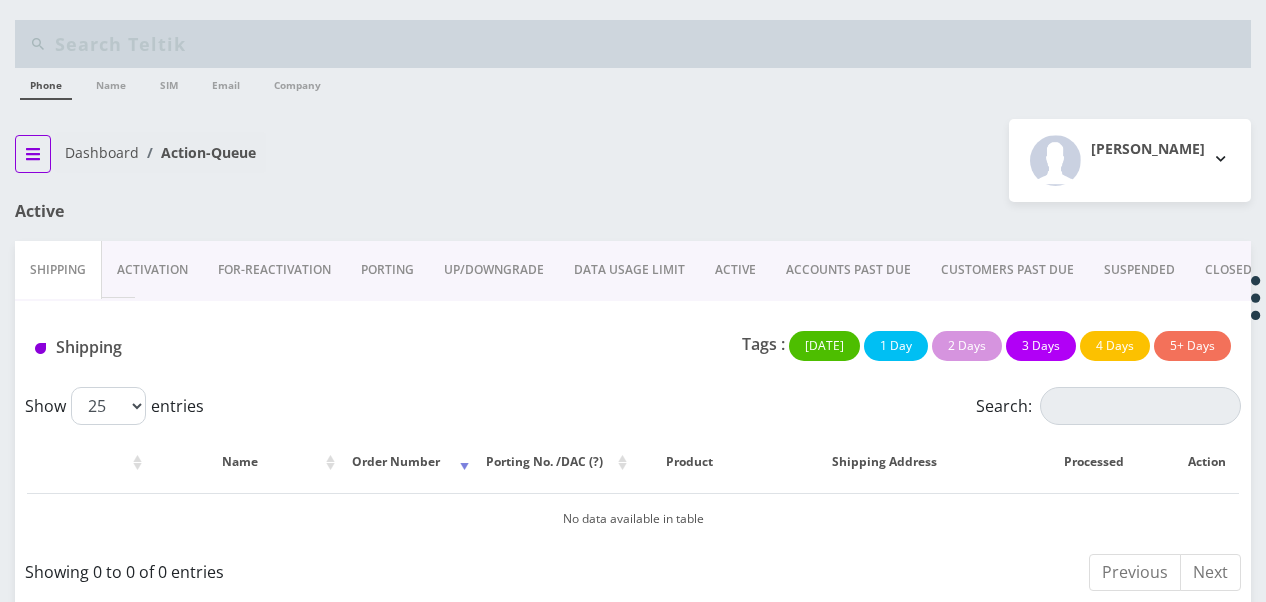 click at bounding box center (33, 154) 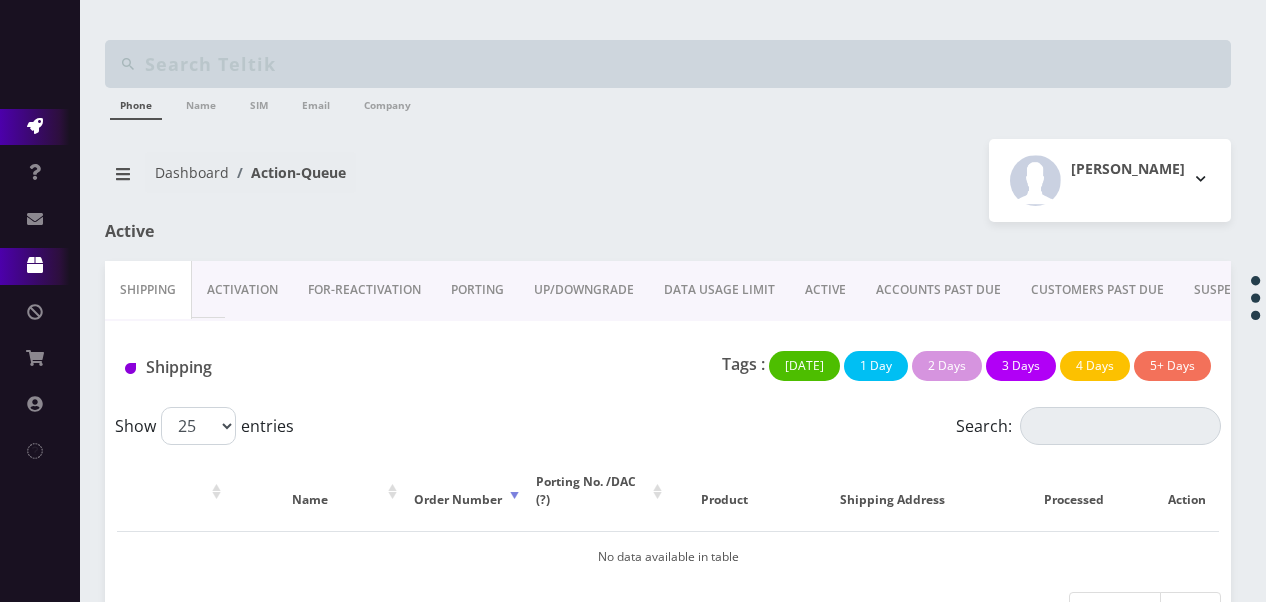 click 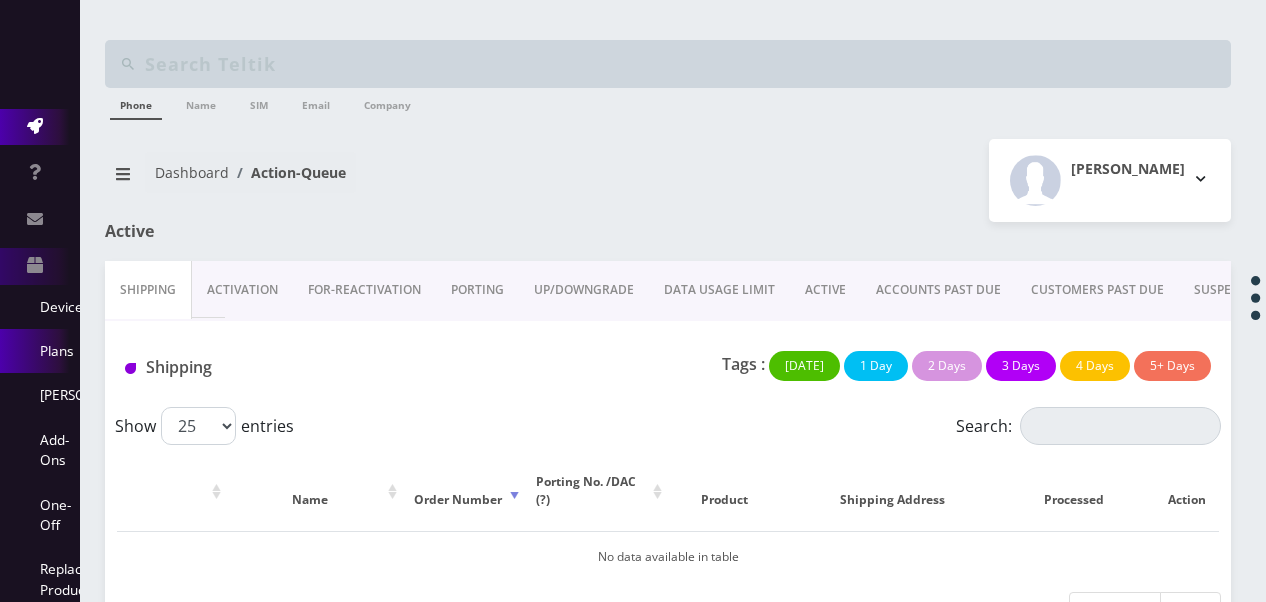 click on "Plans" at bounding box center [40, 351] 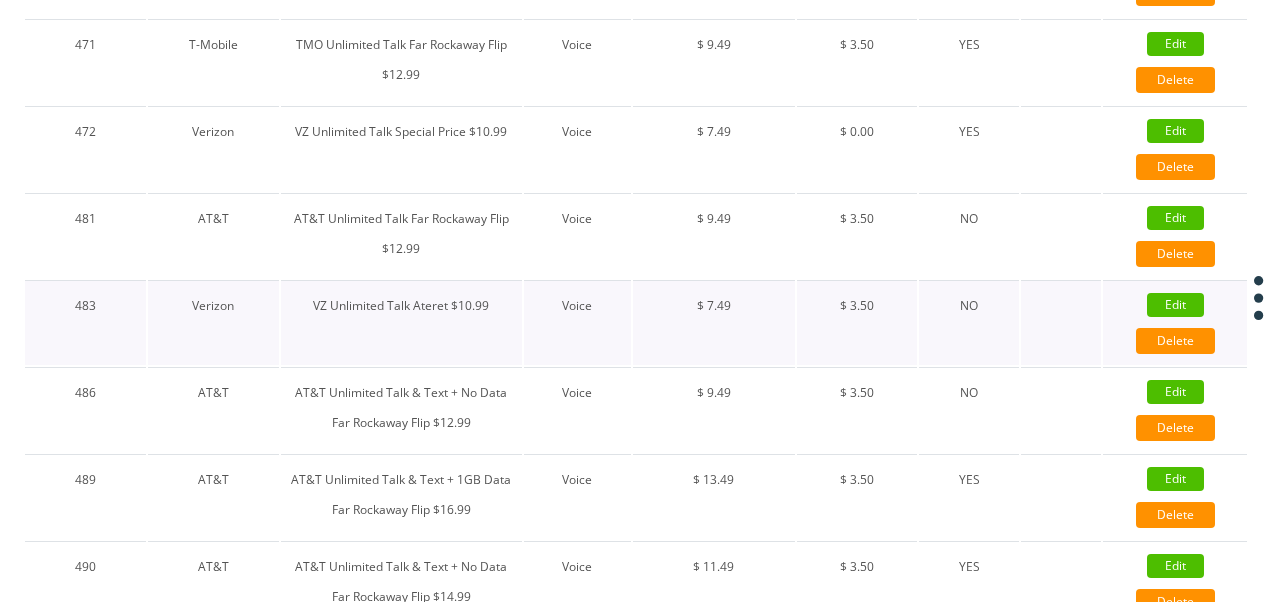 scroll, scrollTop: 1772, scrollLeft: 0, axis: vertical 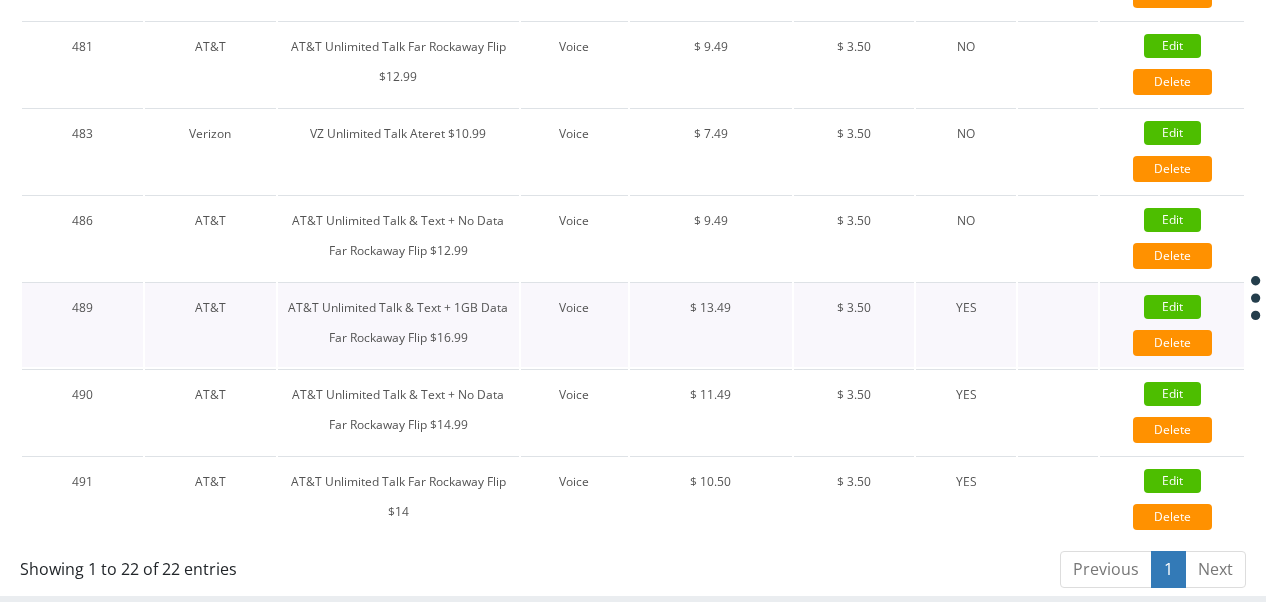 click on "Edit" at bounding box center (1172, 307) 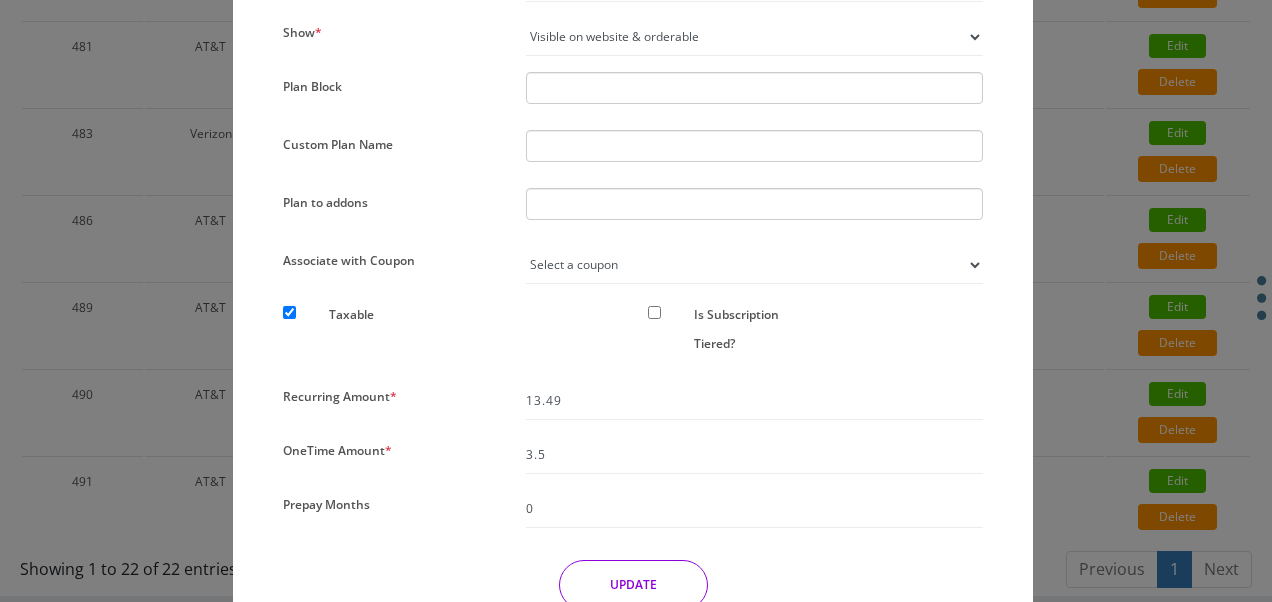 scroll, scrollTop: 1468, scrollLeft: 0, axis: vertical 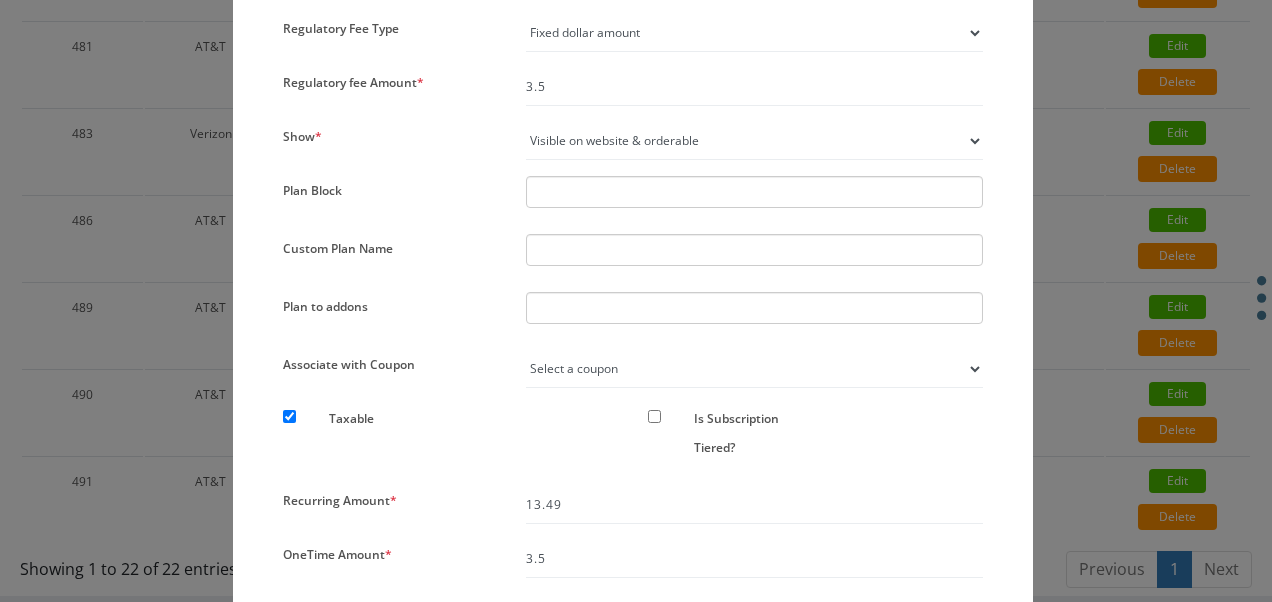click on "Not visible on website at all Visible on website & orderable Visible on website and NOT orderable, instead show as specified" at bounding box center (754, 141) 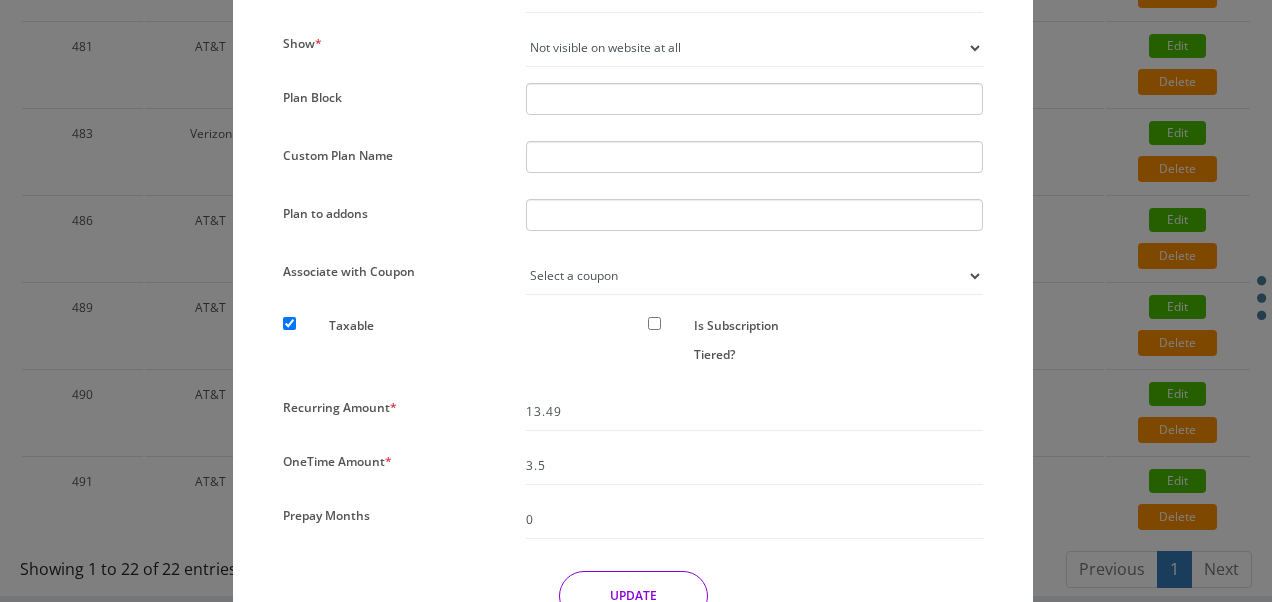 scroll, scrollTop: 1668, scrollLeft: 0, axis: vertical 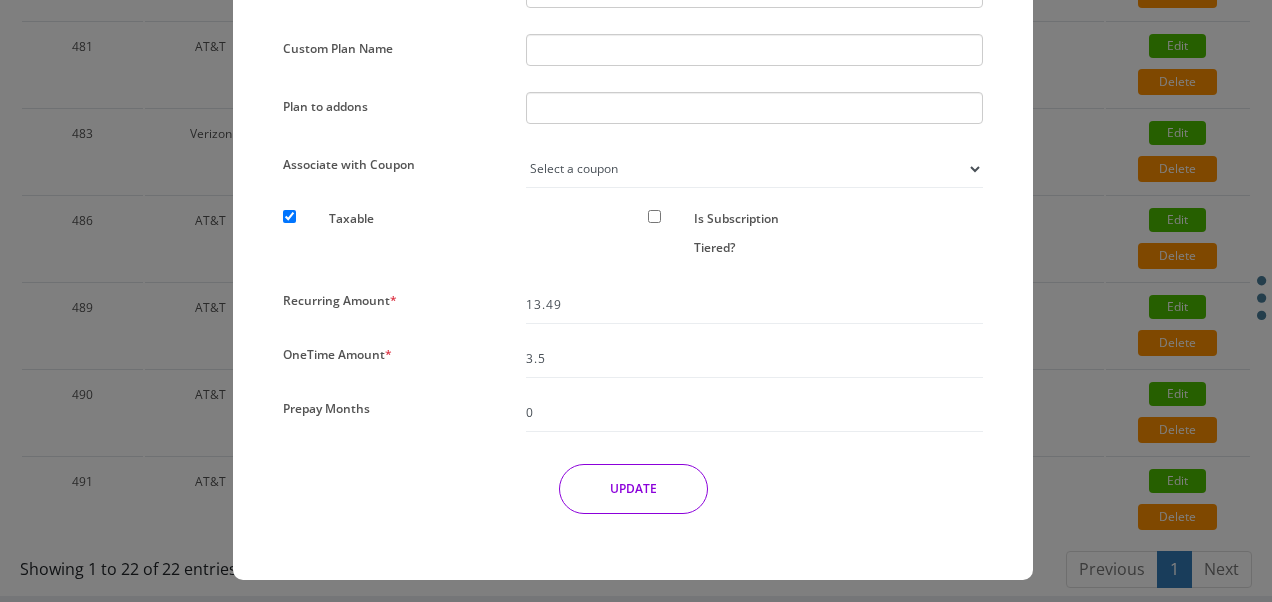 click on "UPDATE" at bounding box center [633, 489] 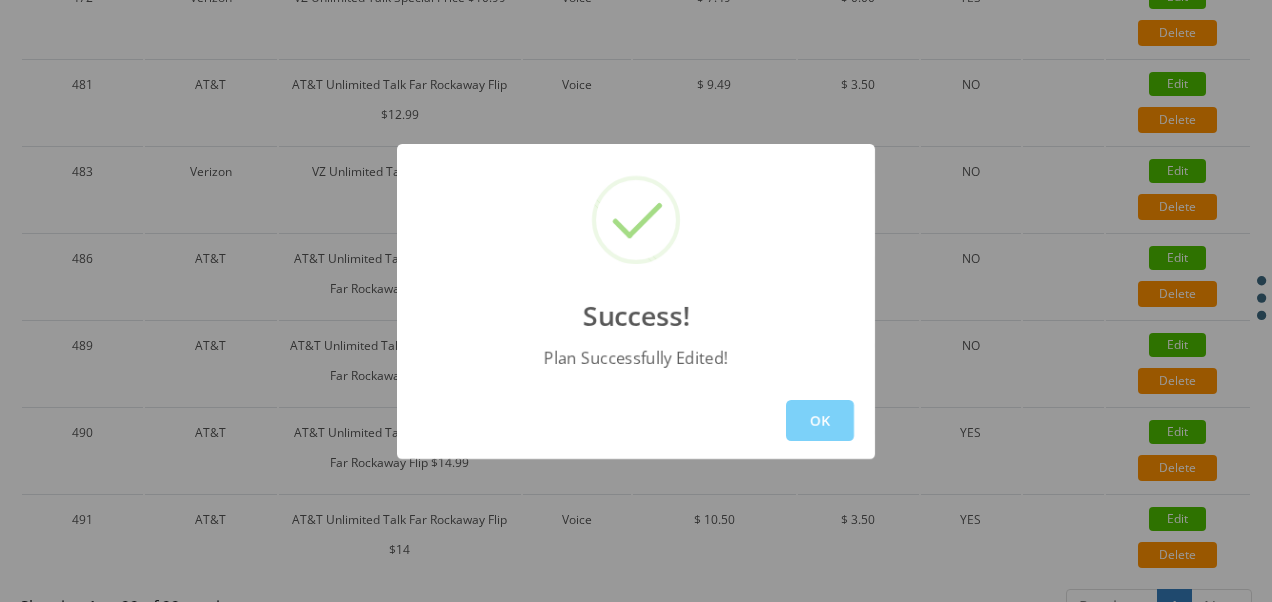 scroll, scrollTop: 1772, scrollLeft: 0, axis: vertical 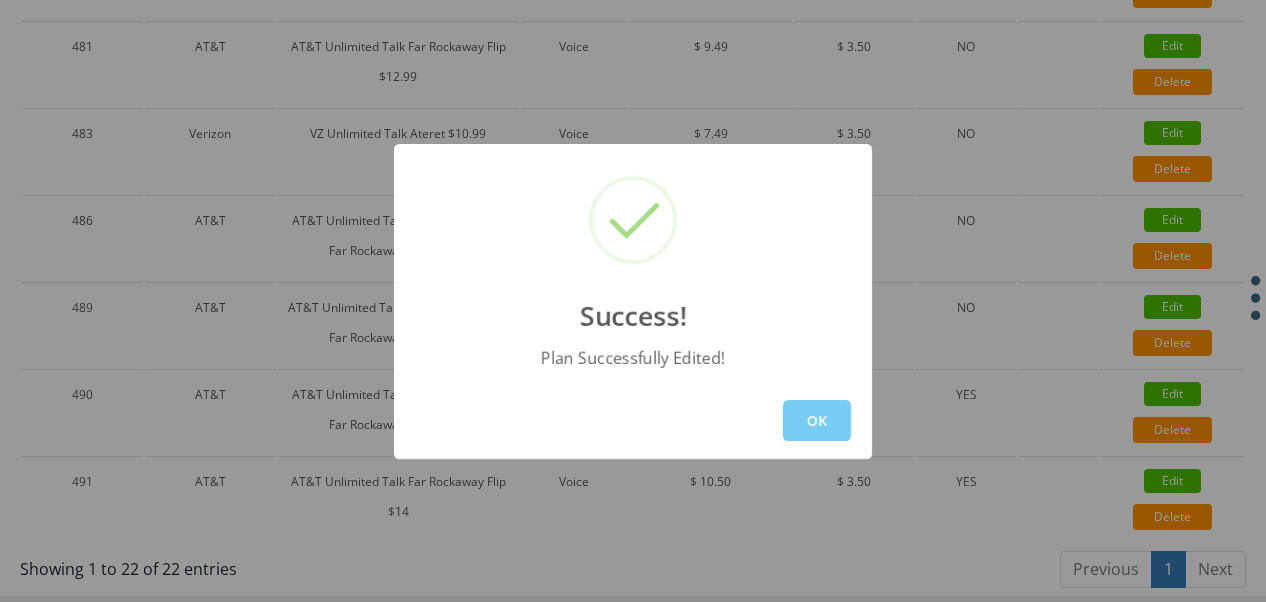click on "OK" at bounding box center (817, 420) 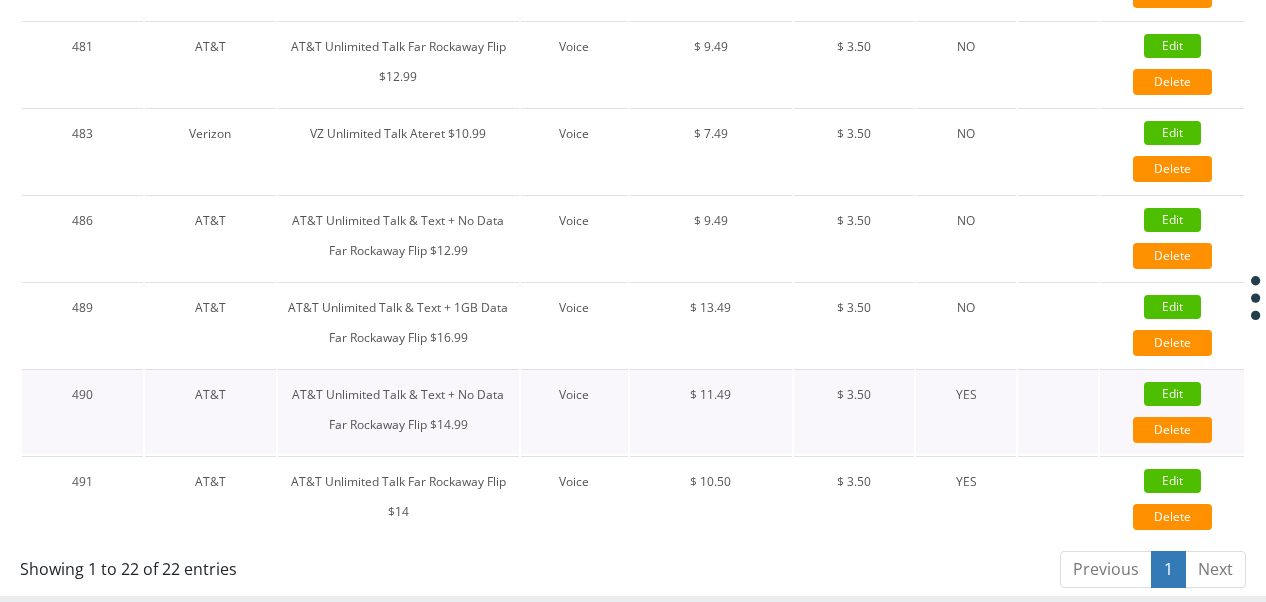 click on "Edit
Delete" at bounding box center (1172, 411) 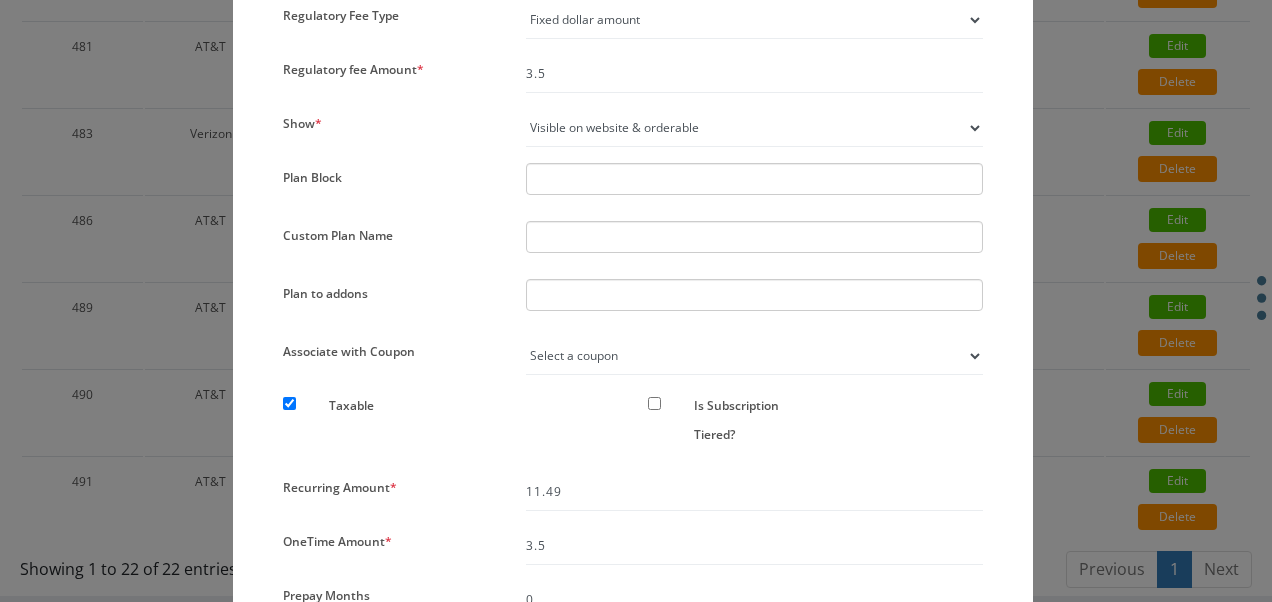 scroll, scrollTop: 1268, scrollLeft: 0, axis: vertical 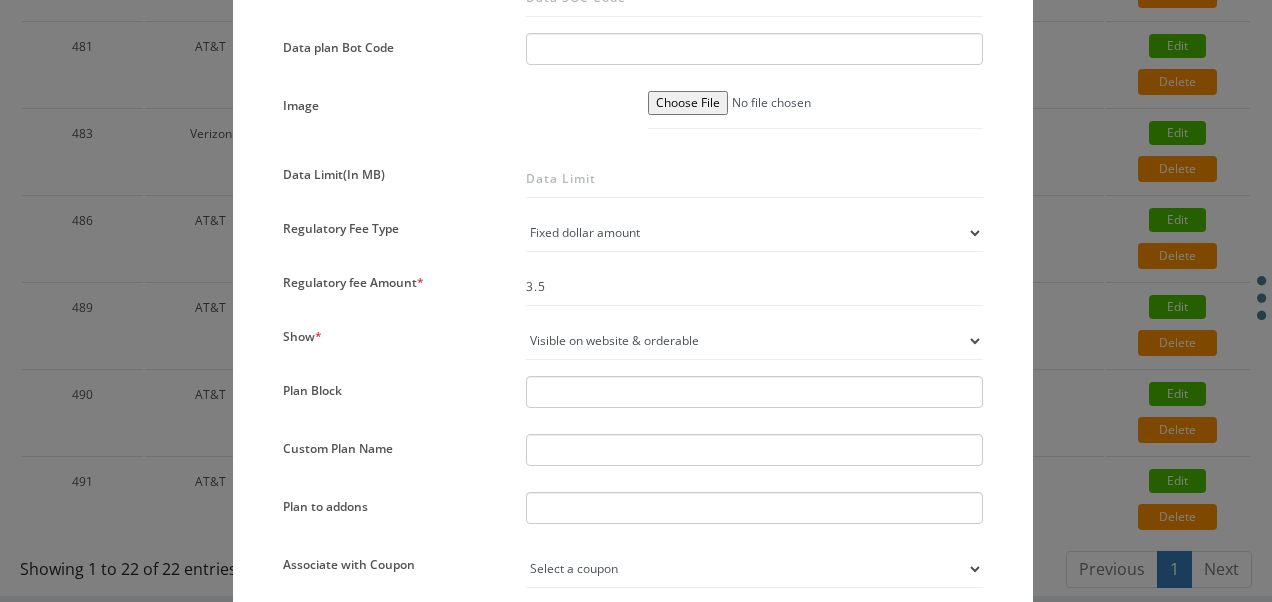 click on "Not visible on website at all Visible on website & orderable Visible on website and NOT orderable, instead show as specified" at bounding box center (754, 341) 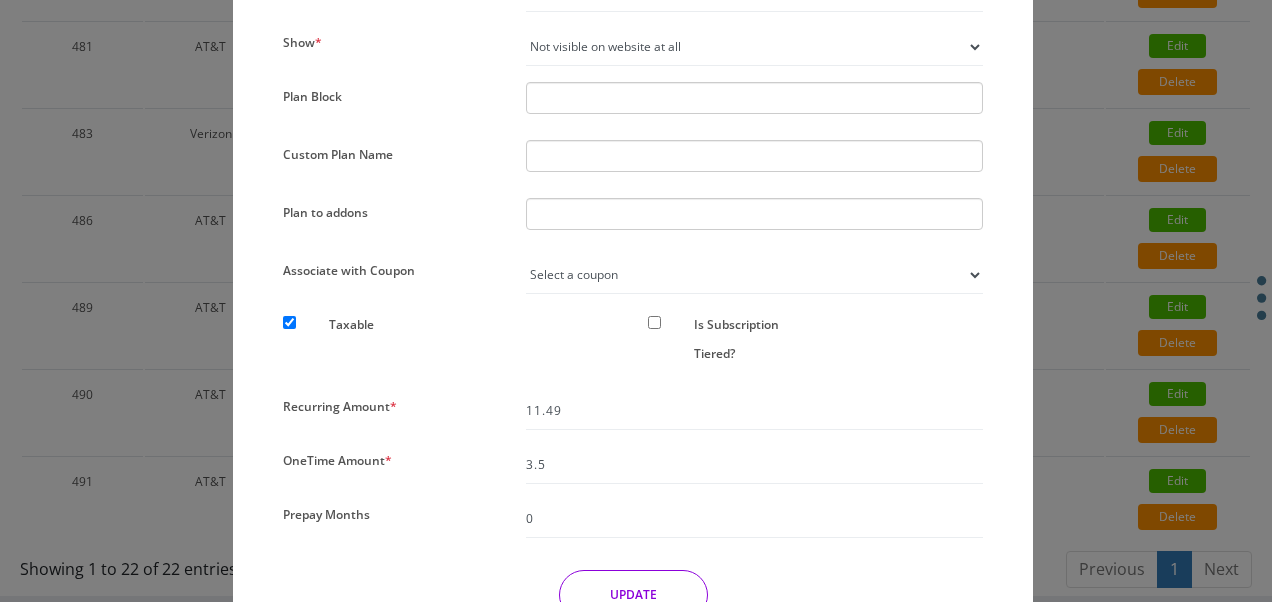 scroll, scrollTop: 1668, scrollLeft: 0, axis: vertical 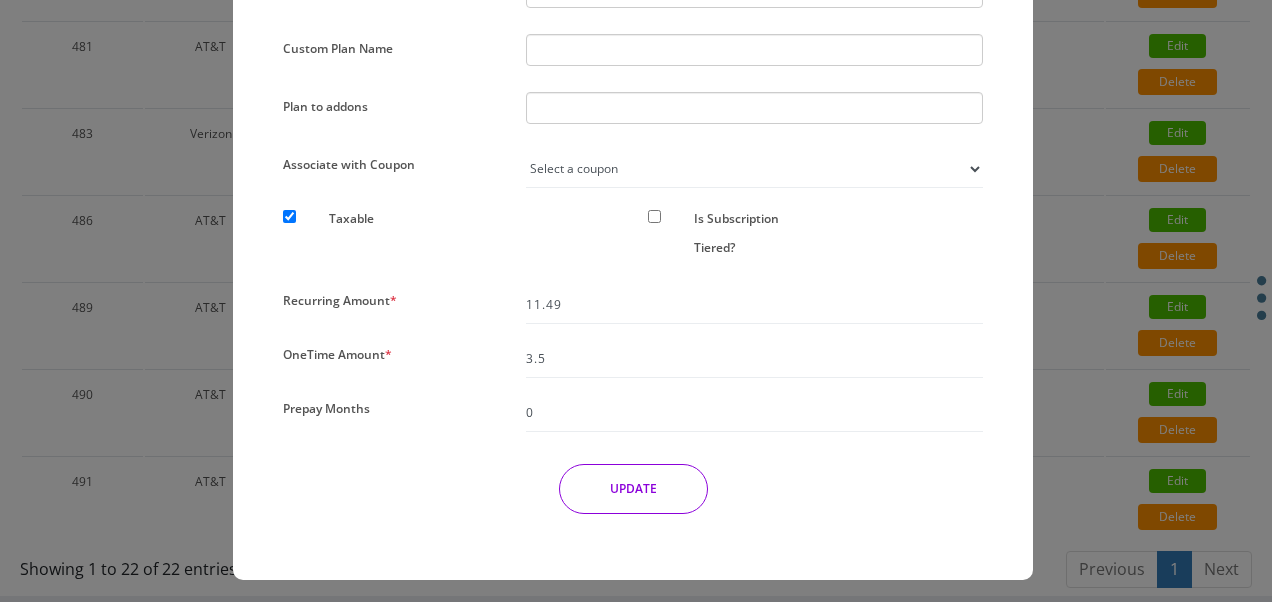 click on "UPDATE" at bounding box center (633, 489) 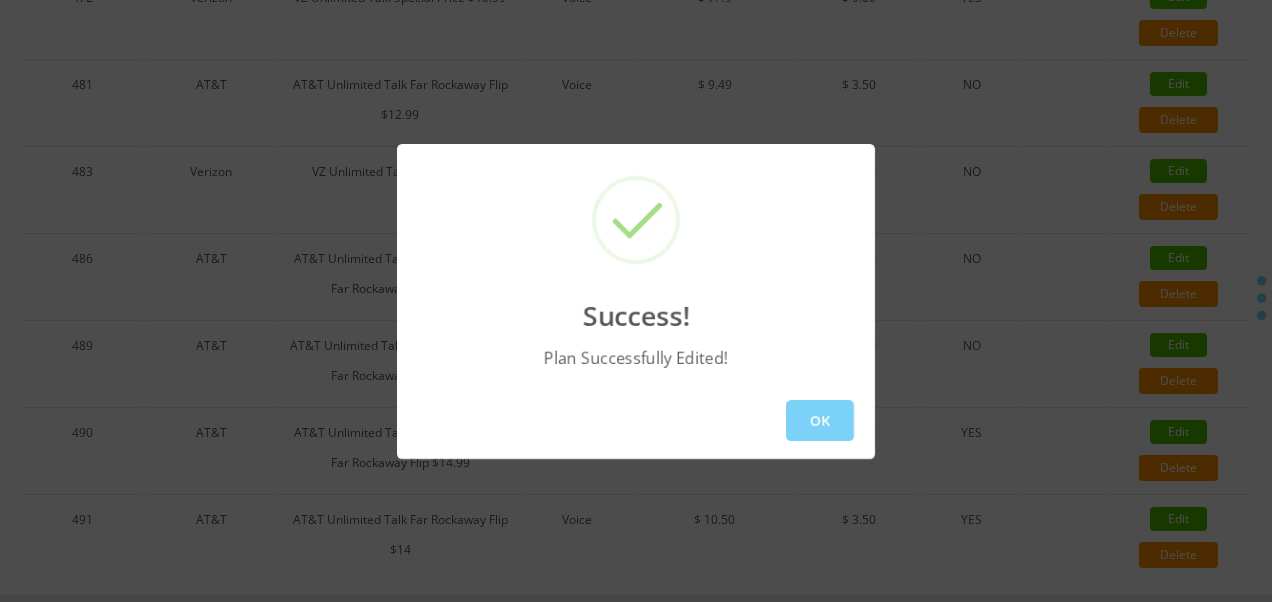 scroll, scrollTop: 1772, scrollLeft: 0, axis: vertical 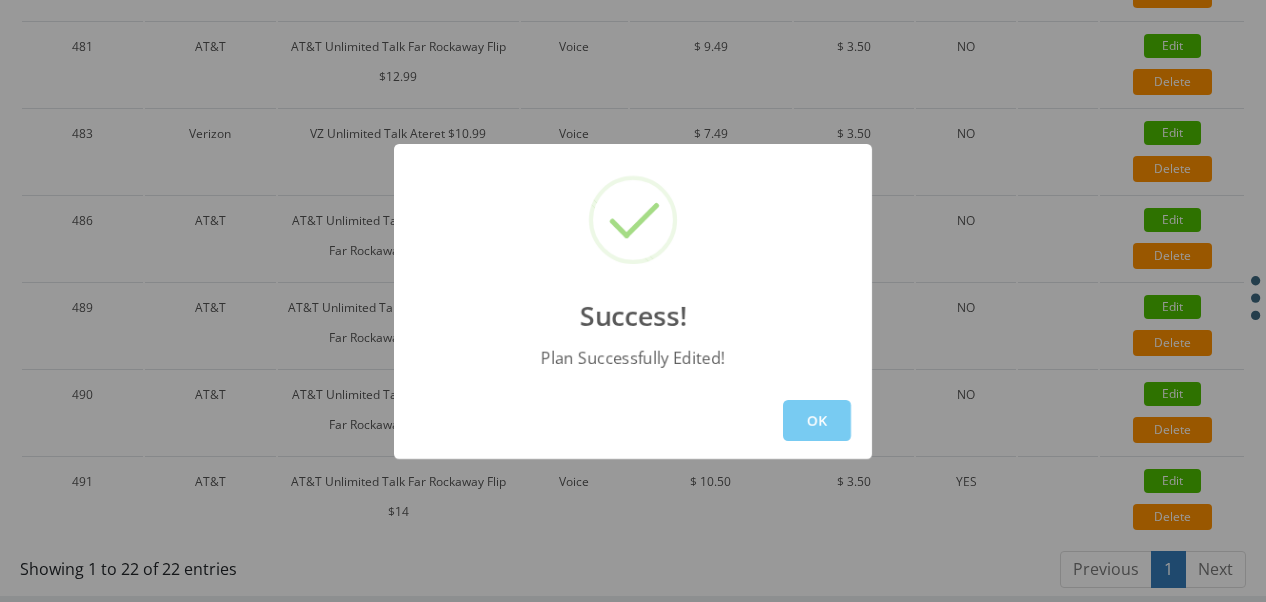 click on "OK" at bounding box center (817, 420) 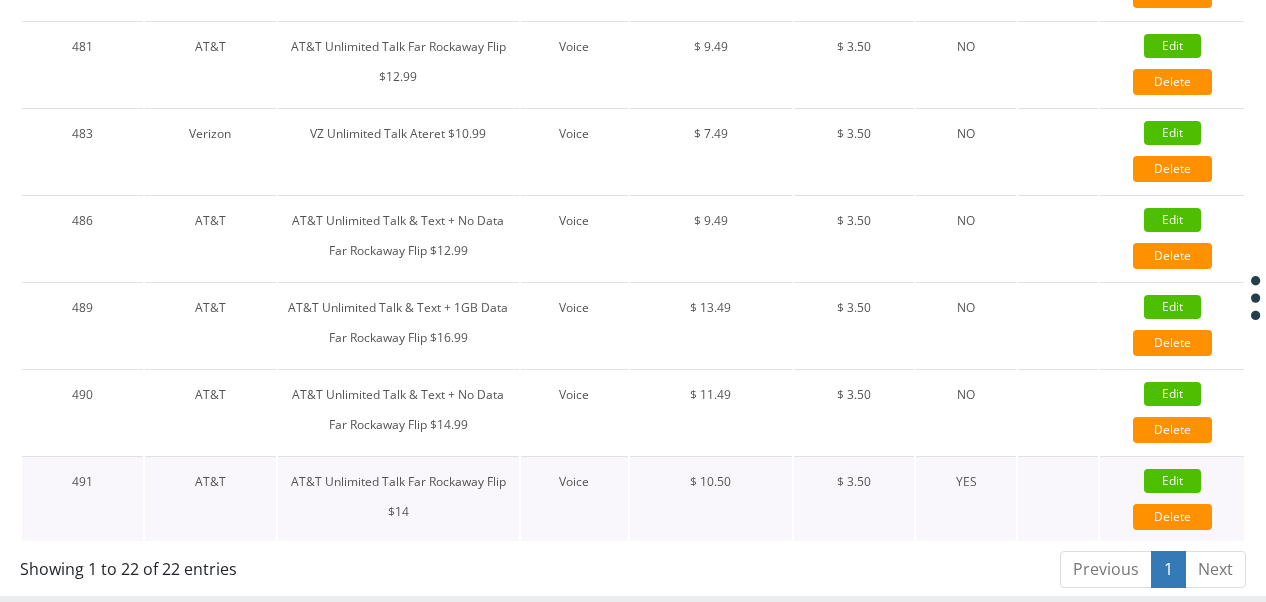 click on "Edit" at bounding box center [1172, 481] 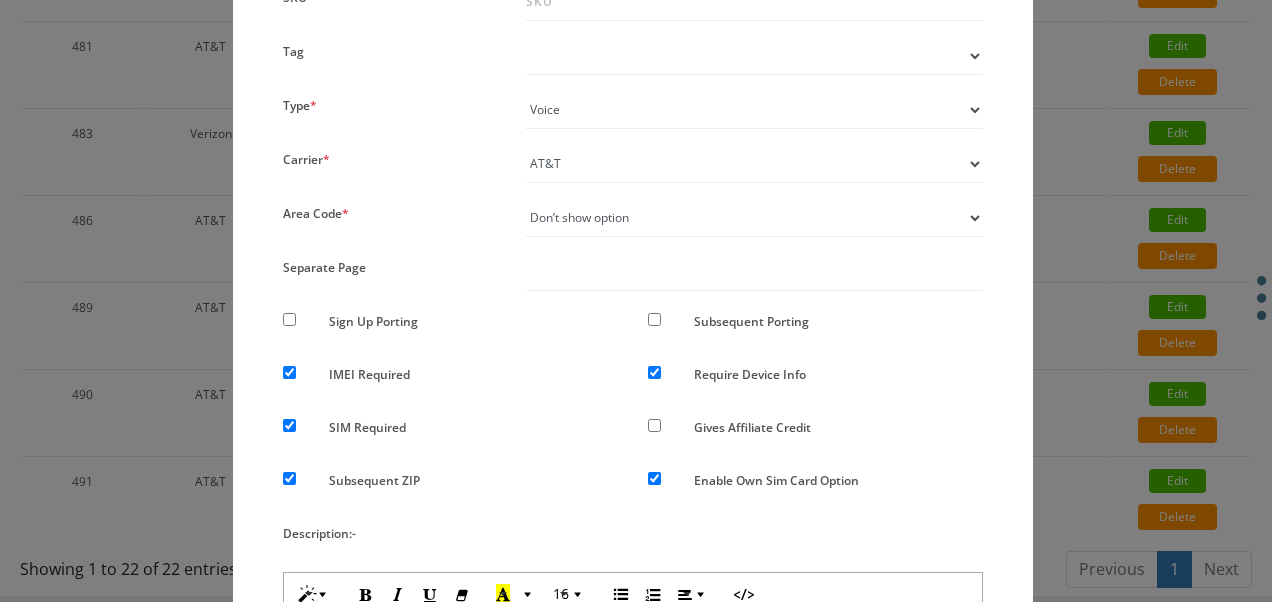 scroll, scrollTop: 600, scrollLeft: 0, axis: vertical 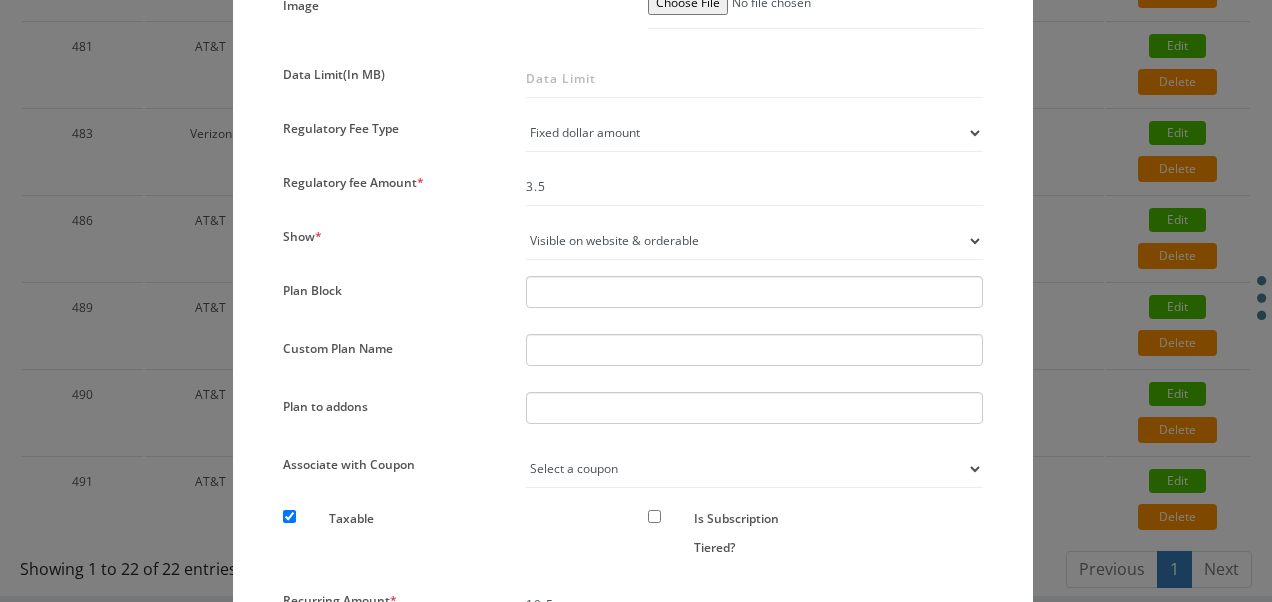 click on "Name  *
AT&T Unlimited Talk Far Rockaway Flip $14
SKU
Tag
Type  *
Voice Data Wearable Membership Digits Cloud IoT
Carrier  *
Please Select Carrier No carrier / unlocked Ultra Verizon T-Mobile AT&T
Area Code  *
Don’t show option Show option for area code but NOT required Show option for area code AND required
Separate Page
Sign Up Porting
Subsequent Porting
IMEI Required
Require Device Info
SIM Required" at bounding box center (633, -186) 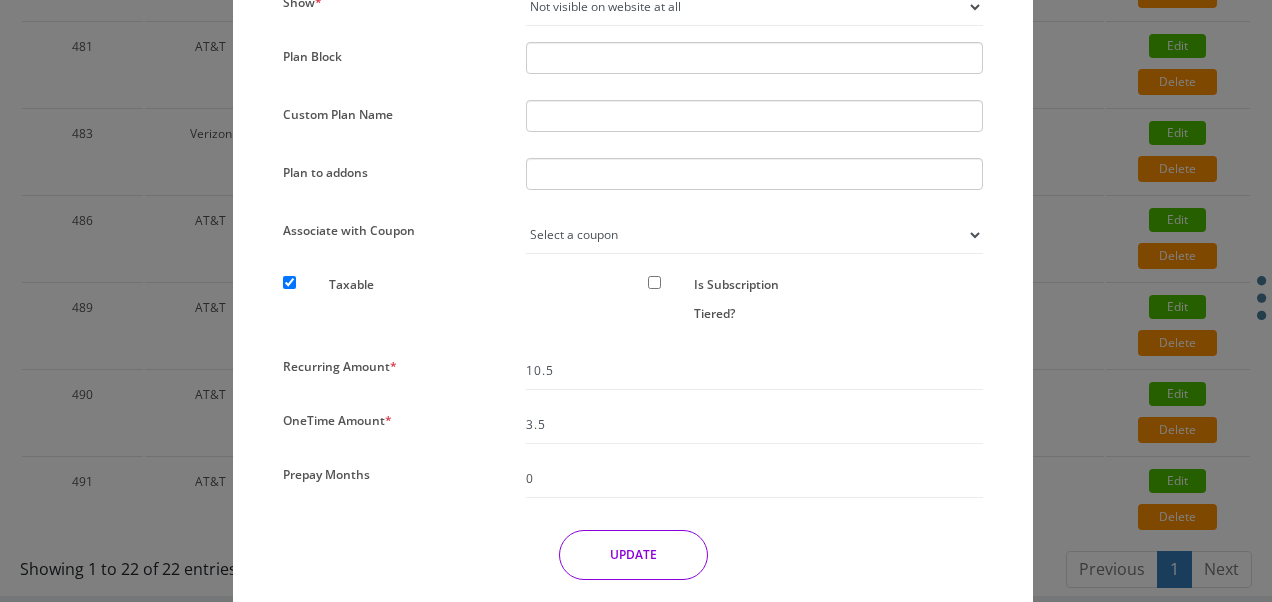 scroll, scrollTop: 1668, scrollLeft: 0, axis: vertical 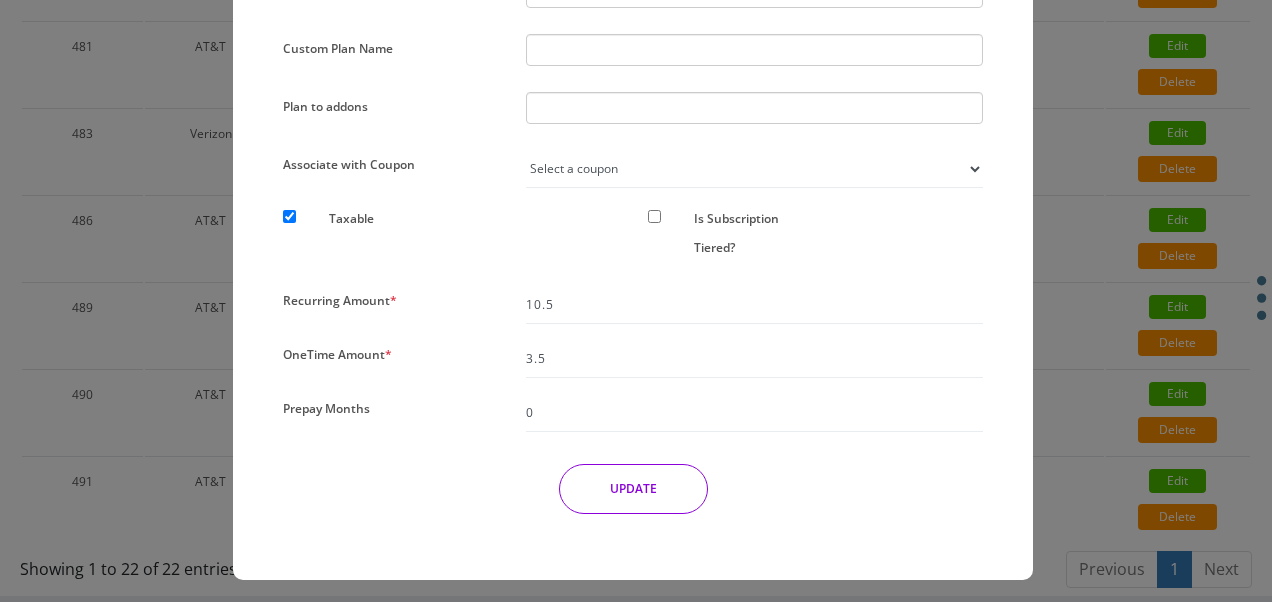 click on "UPDATE" at bounding box center (633, 489) 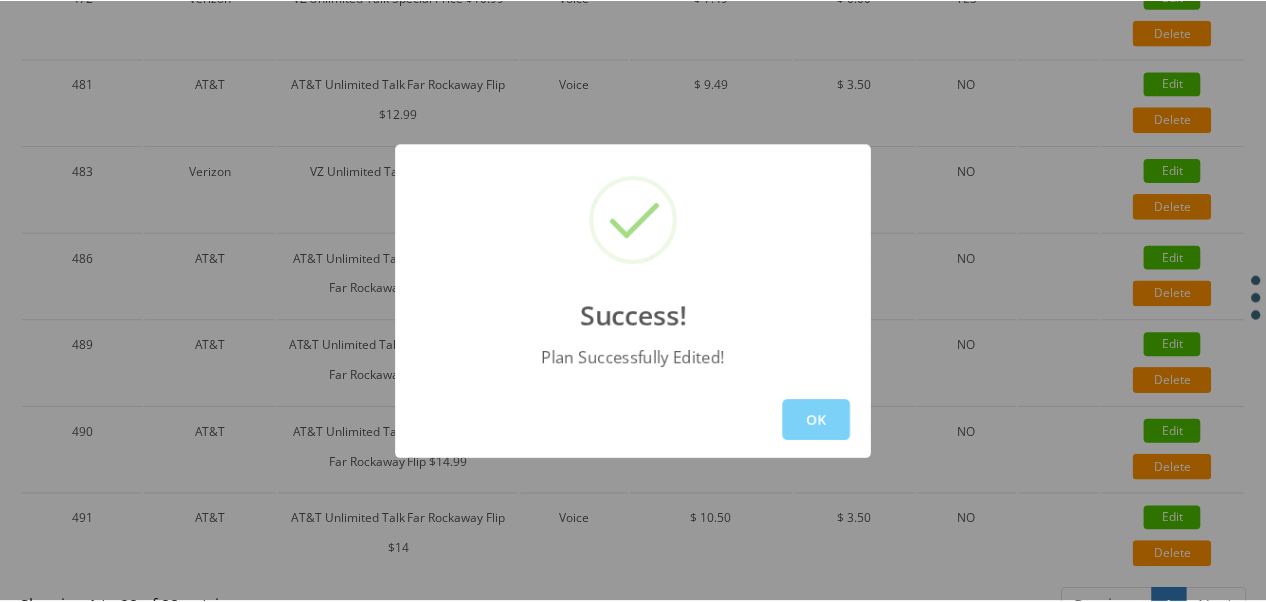 scroll, scrollTop: 1772, scrollLeft: 0, axis: vertical 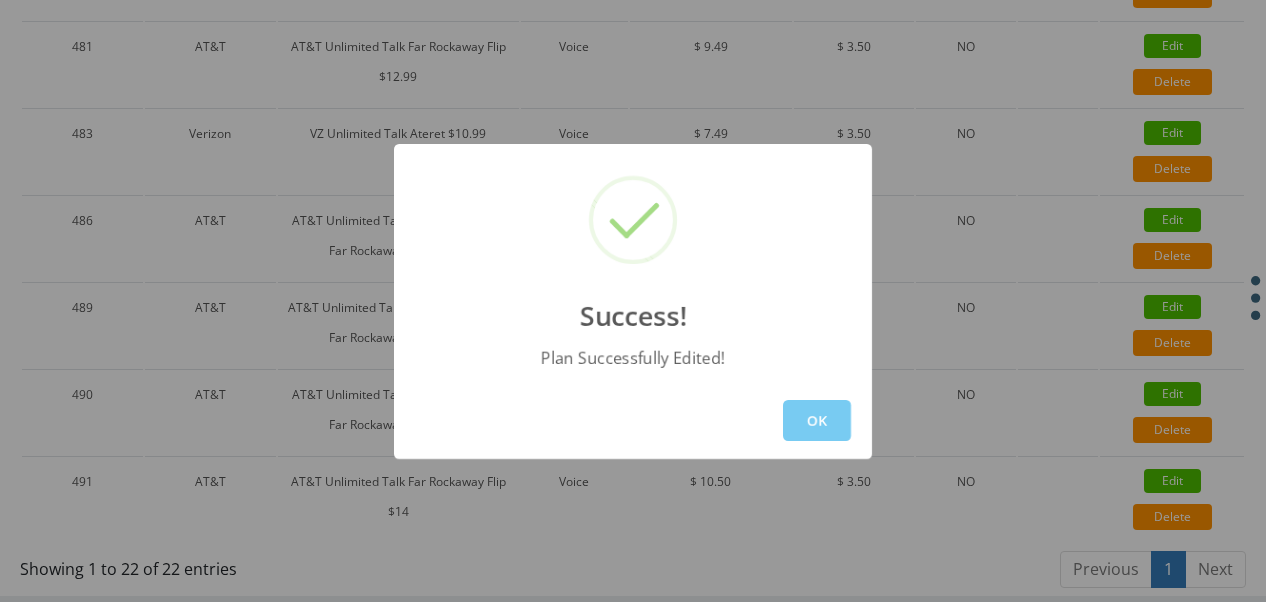 click on "OK" at bounding box center [817, 420] 